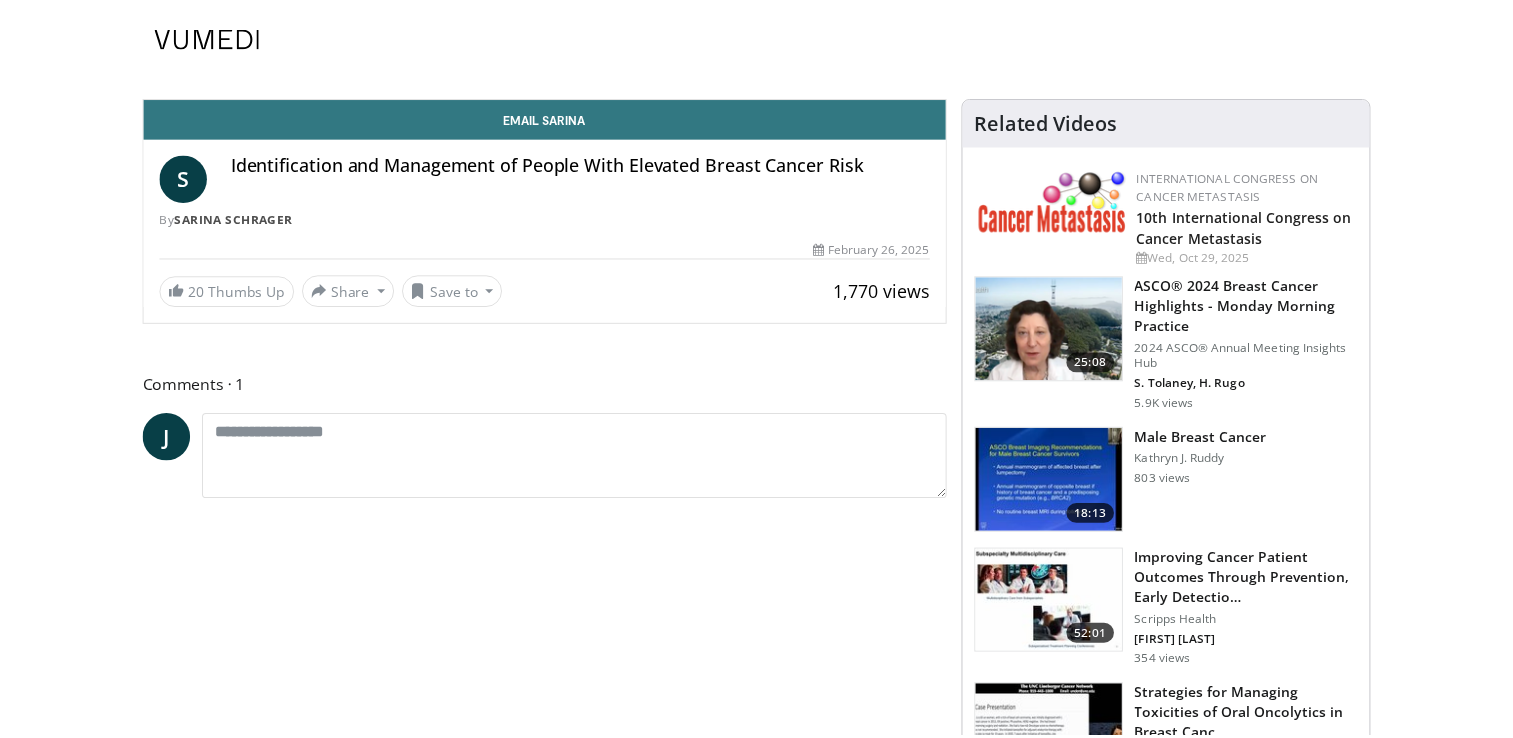 scroll, scrollTop: 0, scrollLeft: 0, axis: both 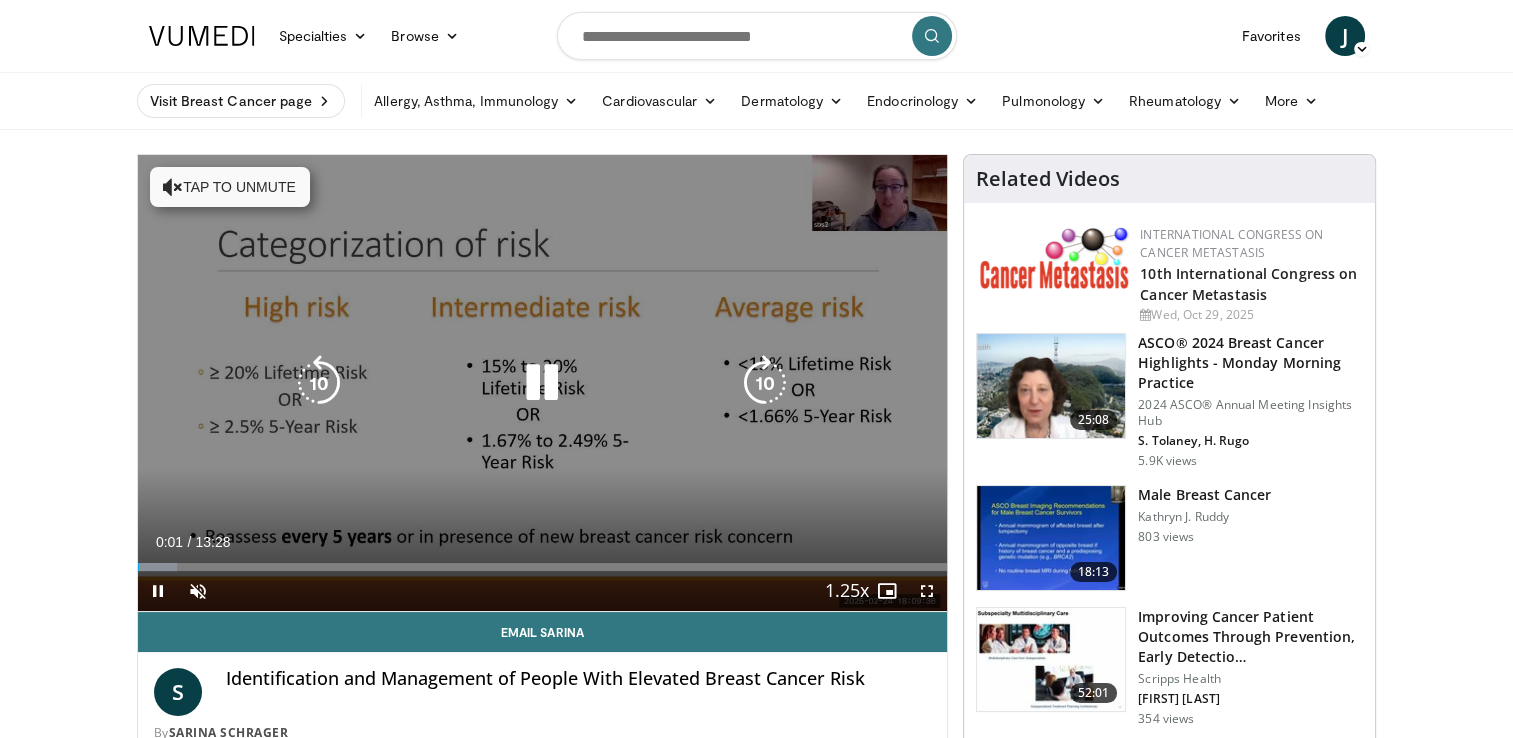 click on "Tap to unmute" at bounding box center [230, 187] 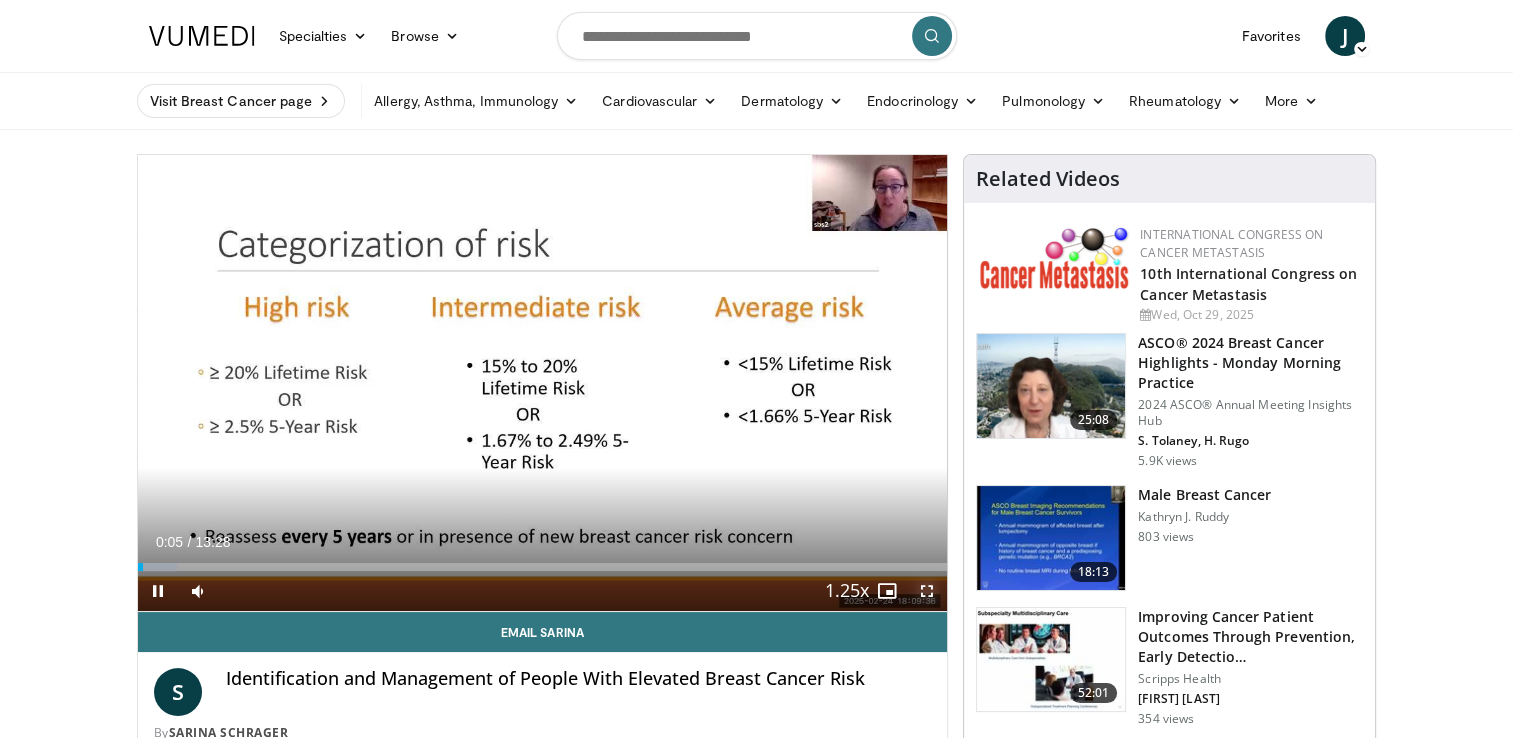 click at bounding box center [927, 591] 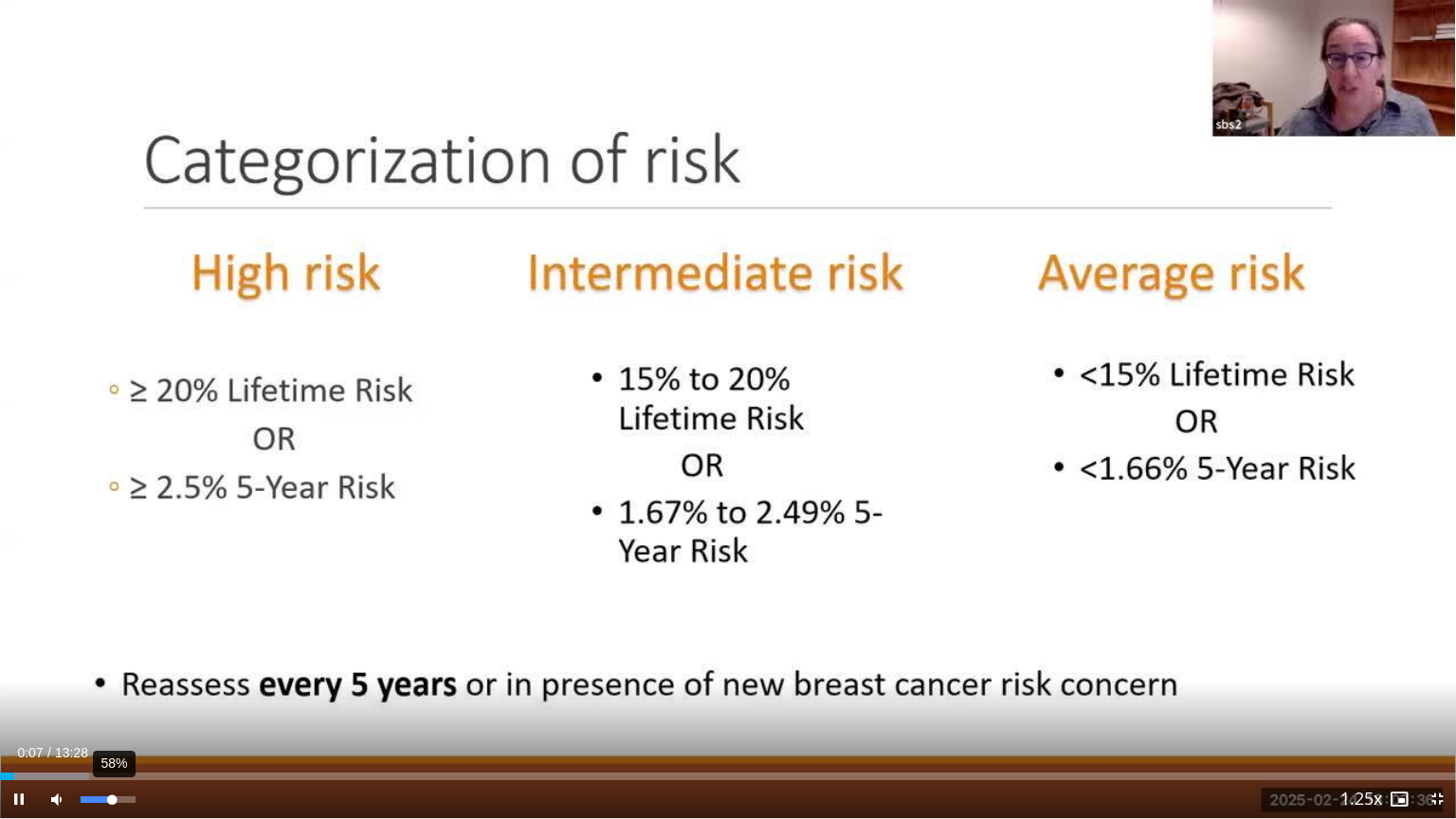 click on "58%" at bounding box center [107, 799] 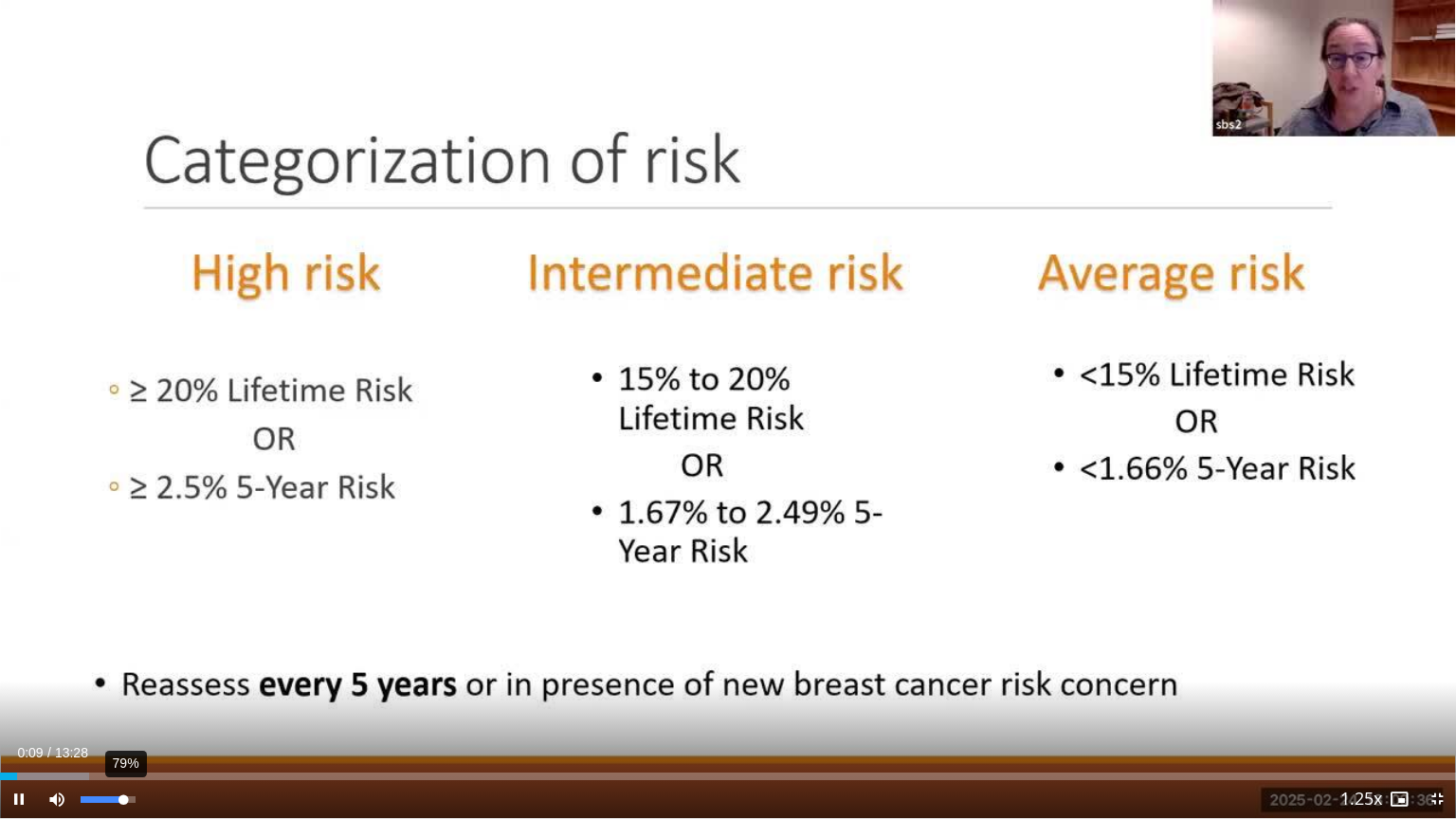 click on "79%" at bounding box center [107, 799] 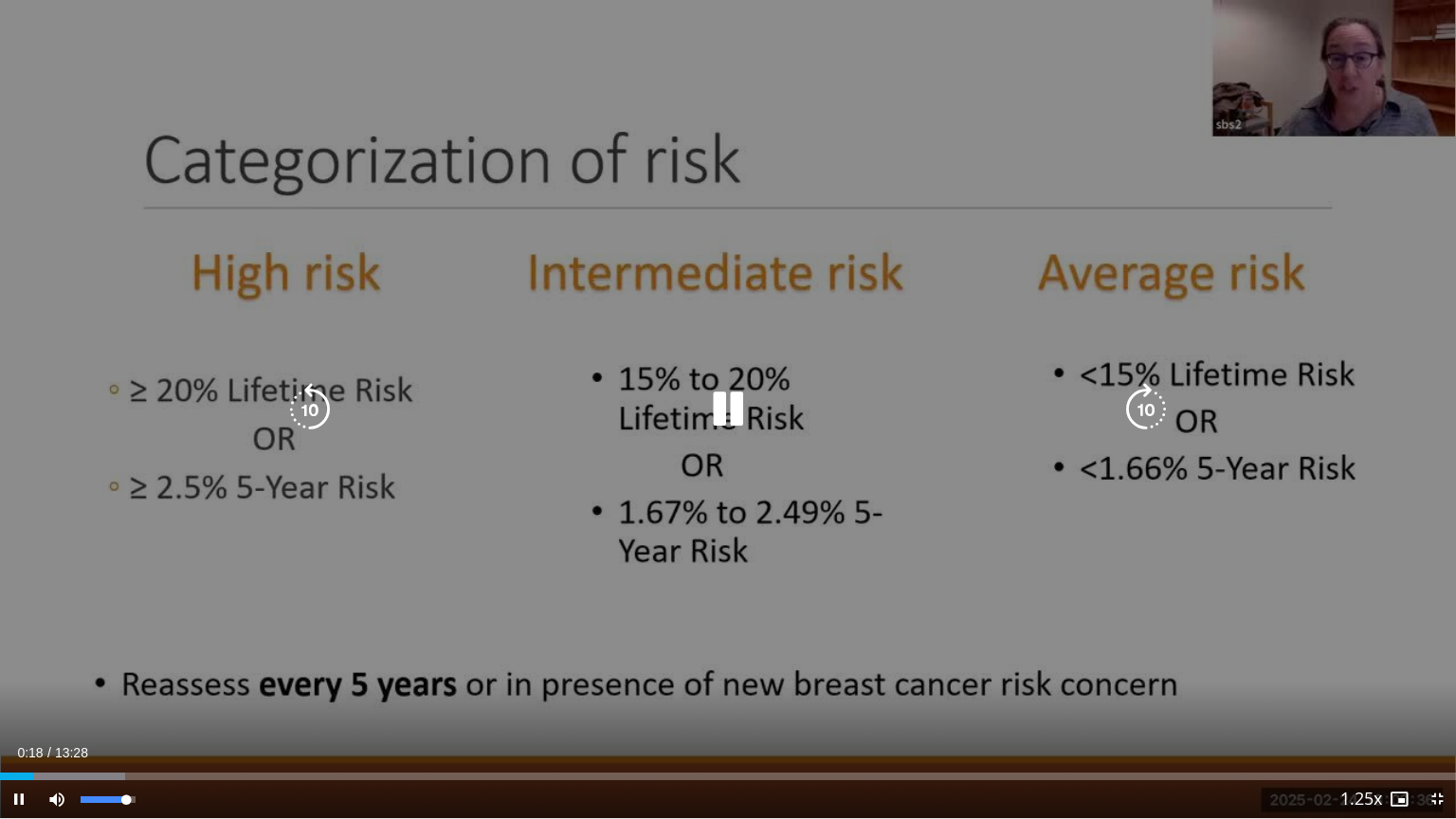 drag, startPoint x: 121, startPoint y: 800, endPoint x: 169, endPoint y: 803, distance: 48.09366 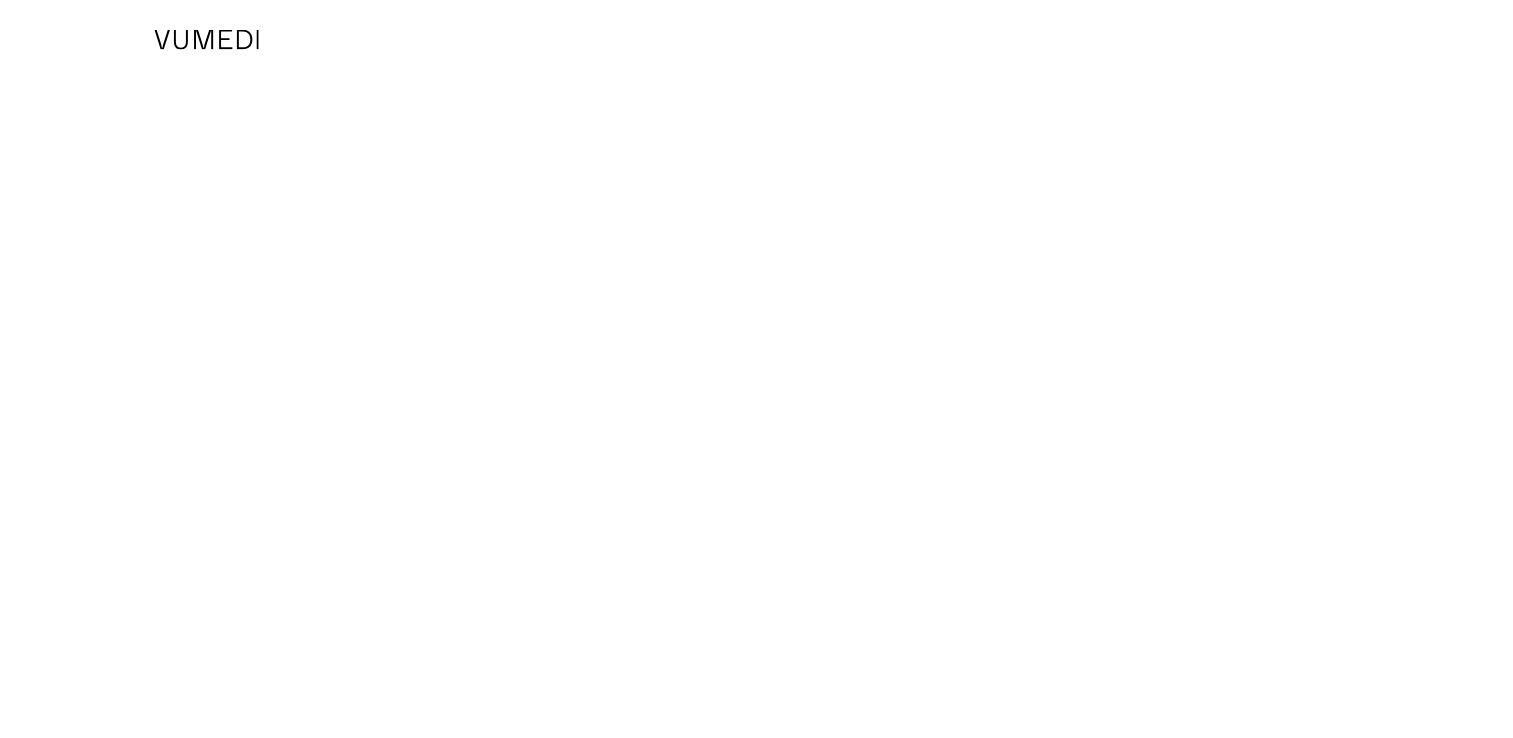 scroll, scrollTop: 0, scrollLeft: 0, axis: both 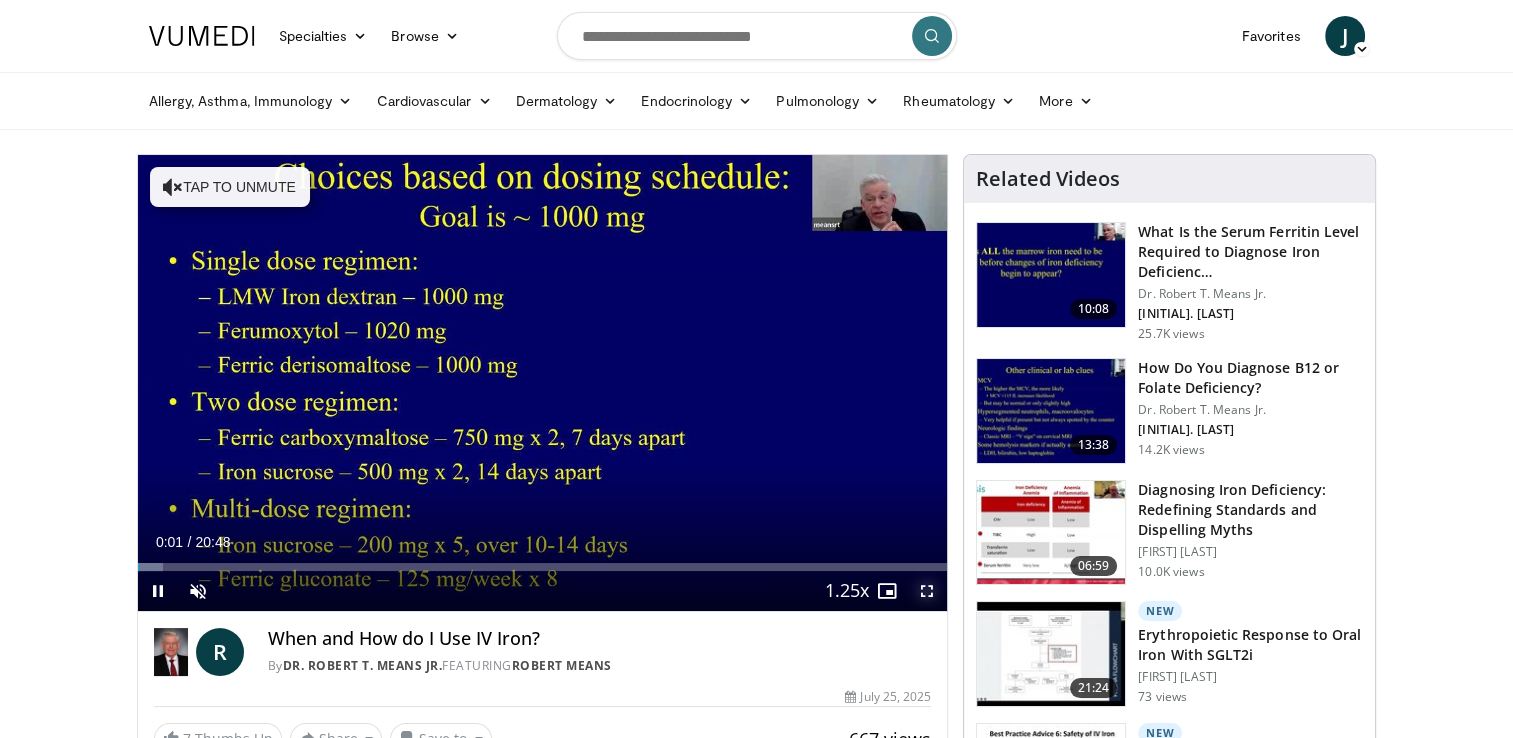 click at bounding box center (927, 591) 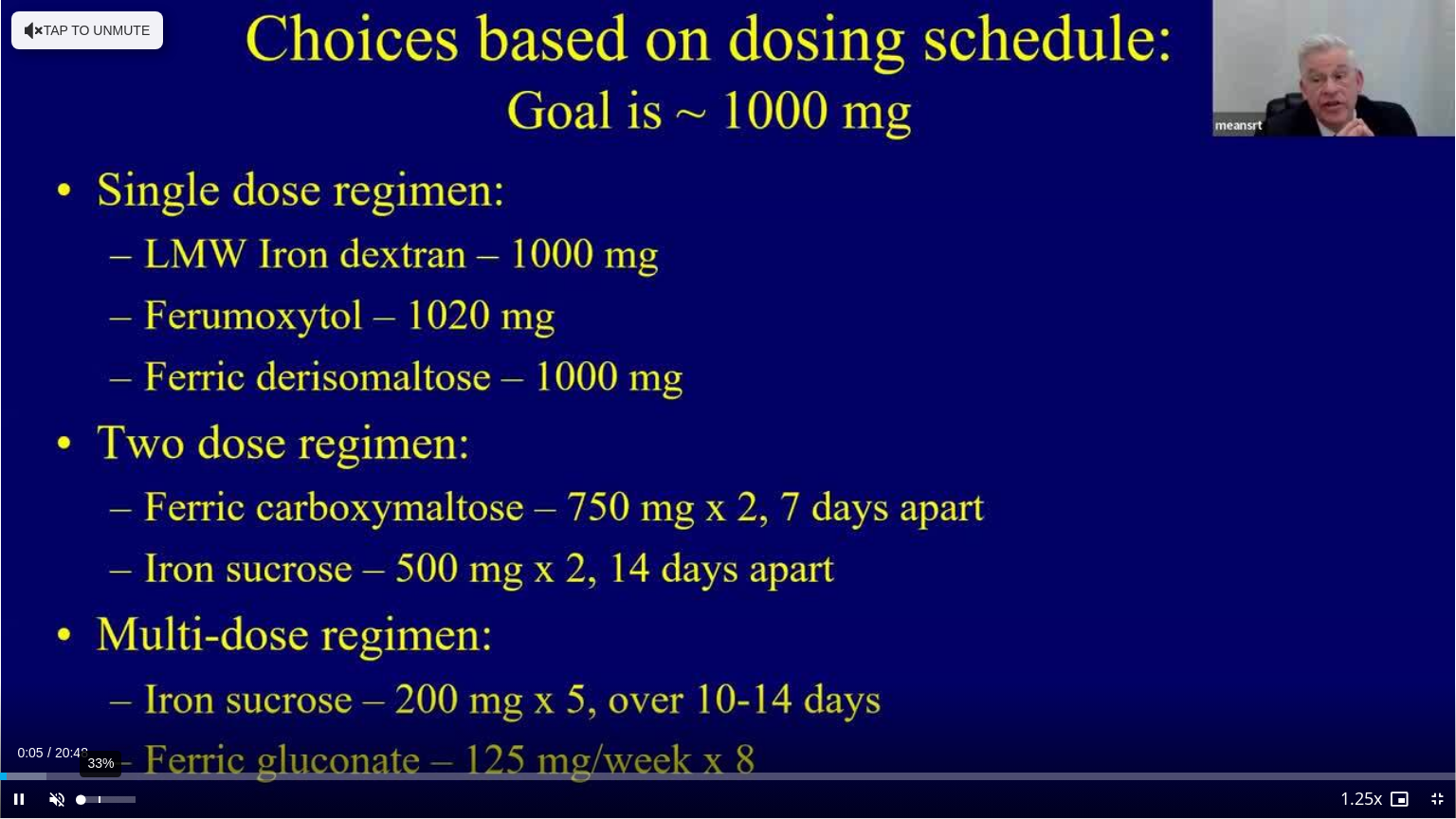 click on "33%" at bounding box center (108, 799) 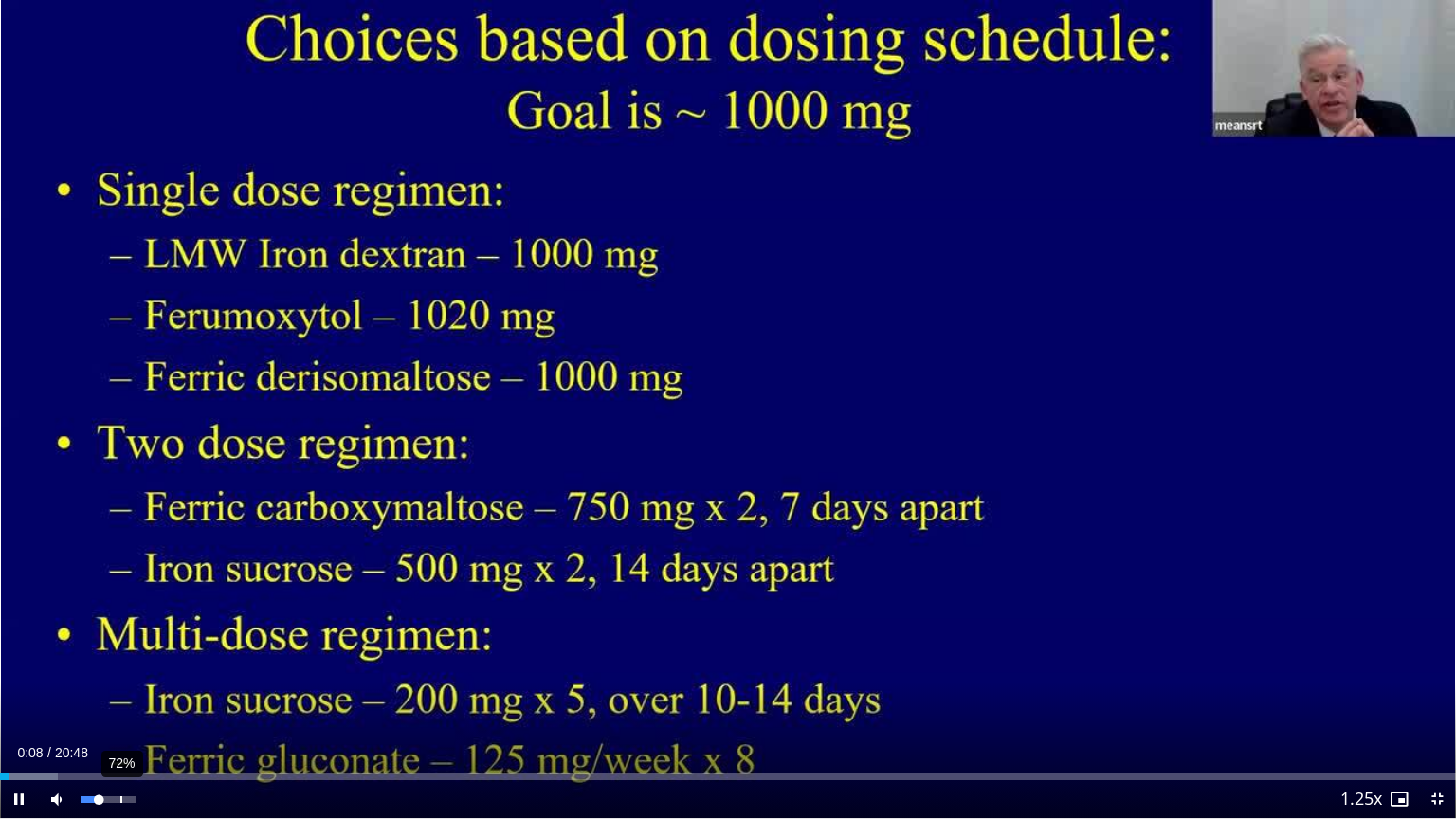 click on "72%" at bounding box center (107, 799) 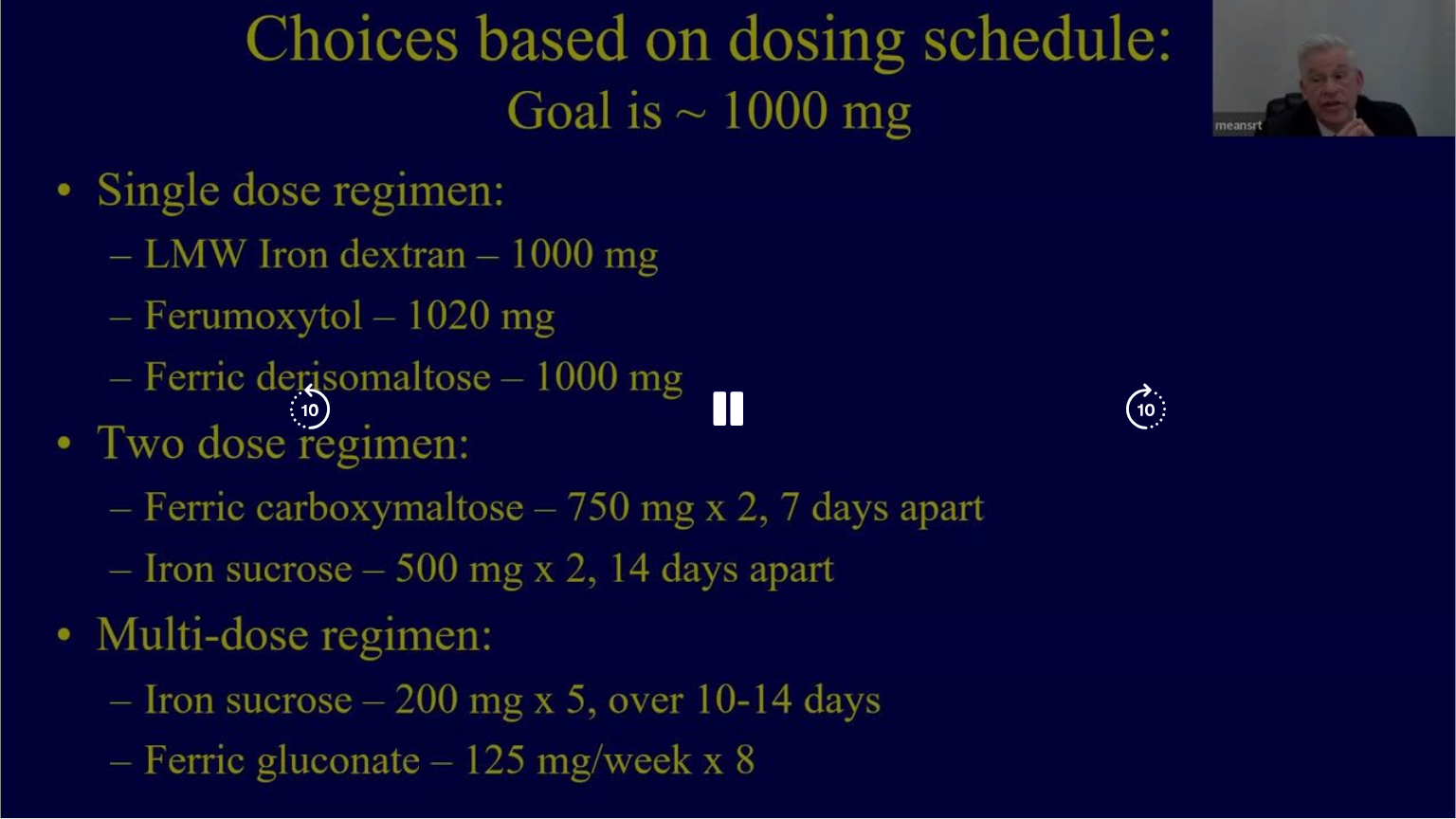 drag, startPoint x: 120, startPoint y: 796, endPoint x: 158, endPoint y: 803, distance: 38.63936 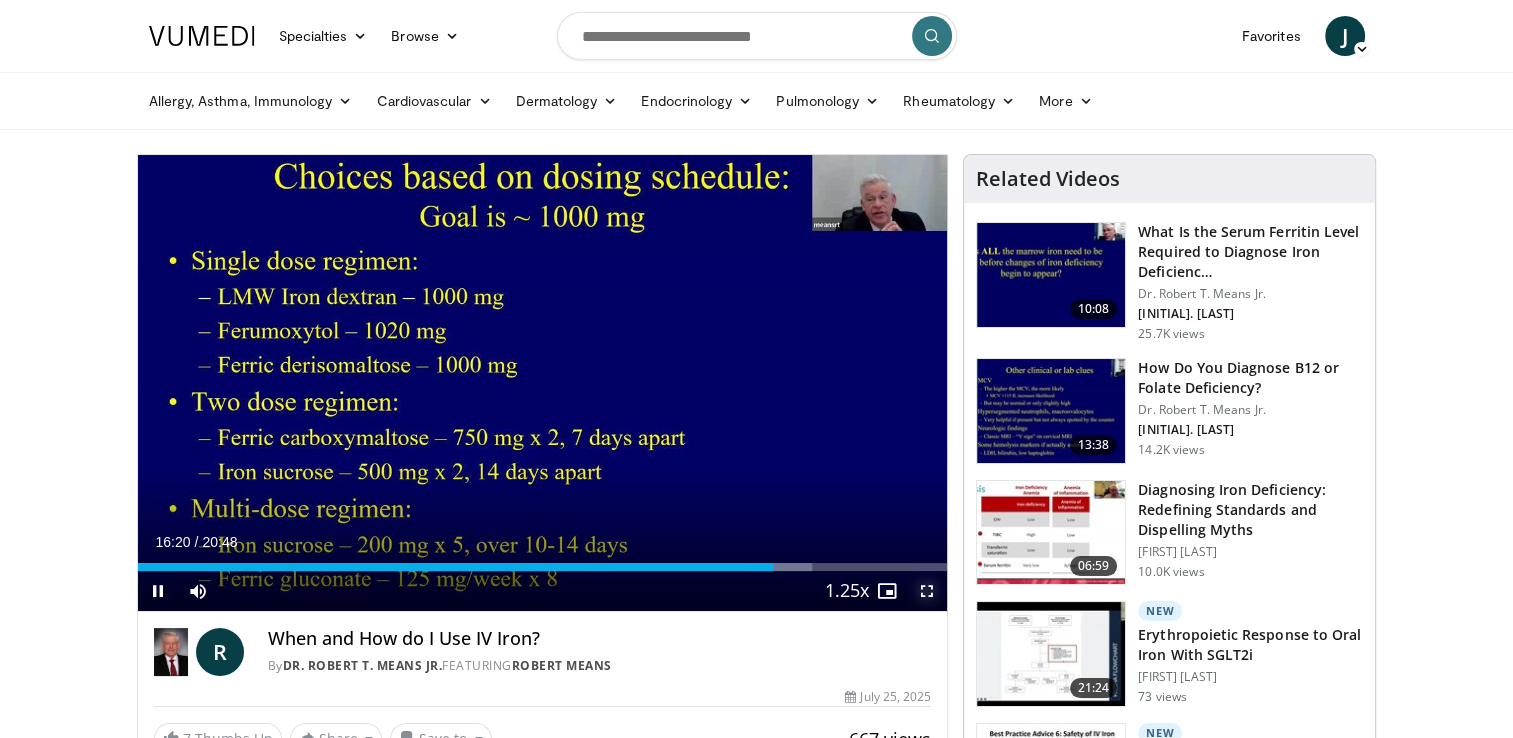click at bounding box center (927, 591) 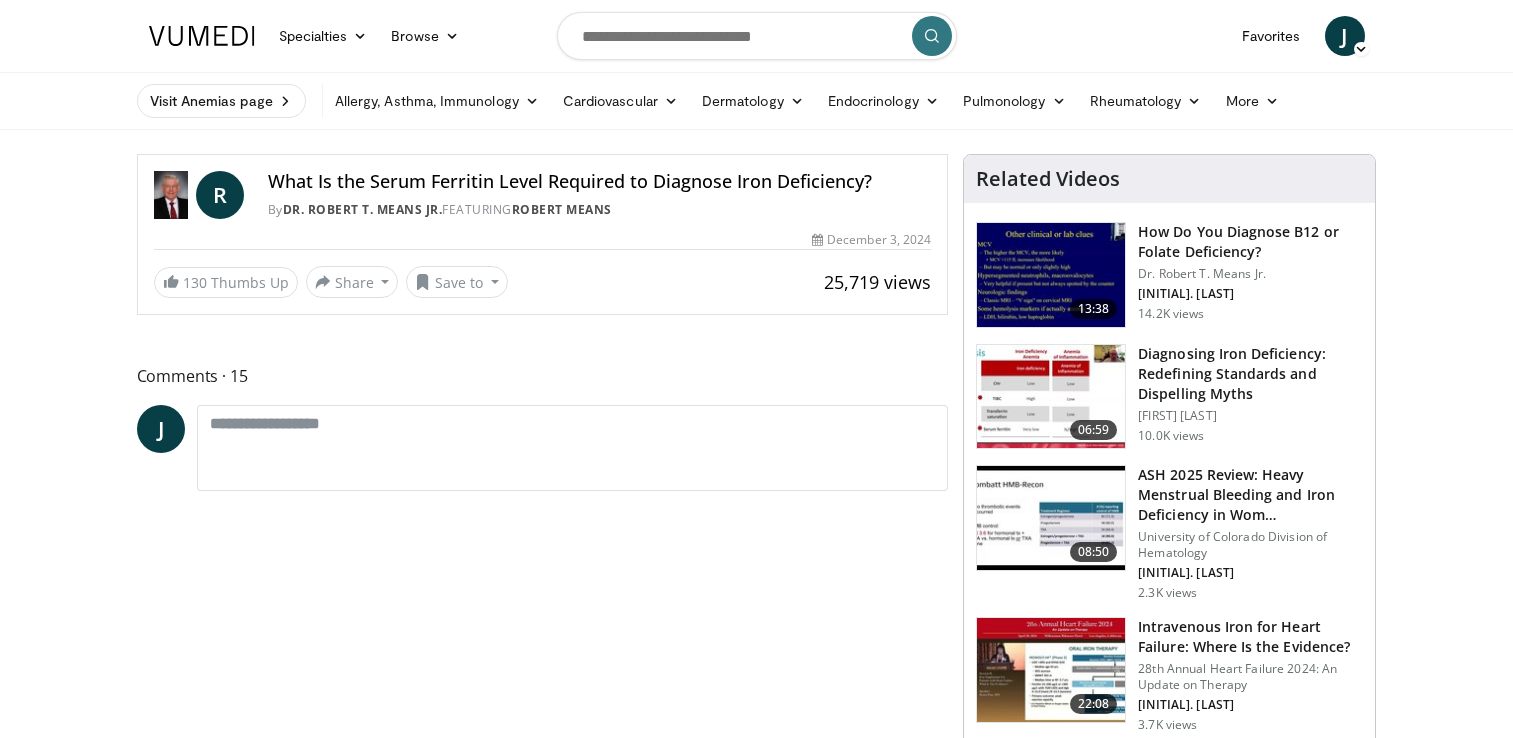 scroll, scrollTop: 0, scrollLeft: 0, axis: both 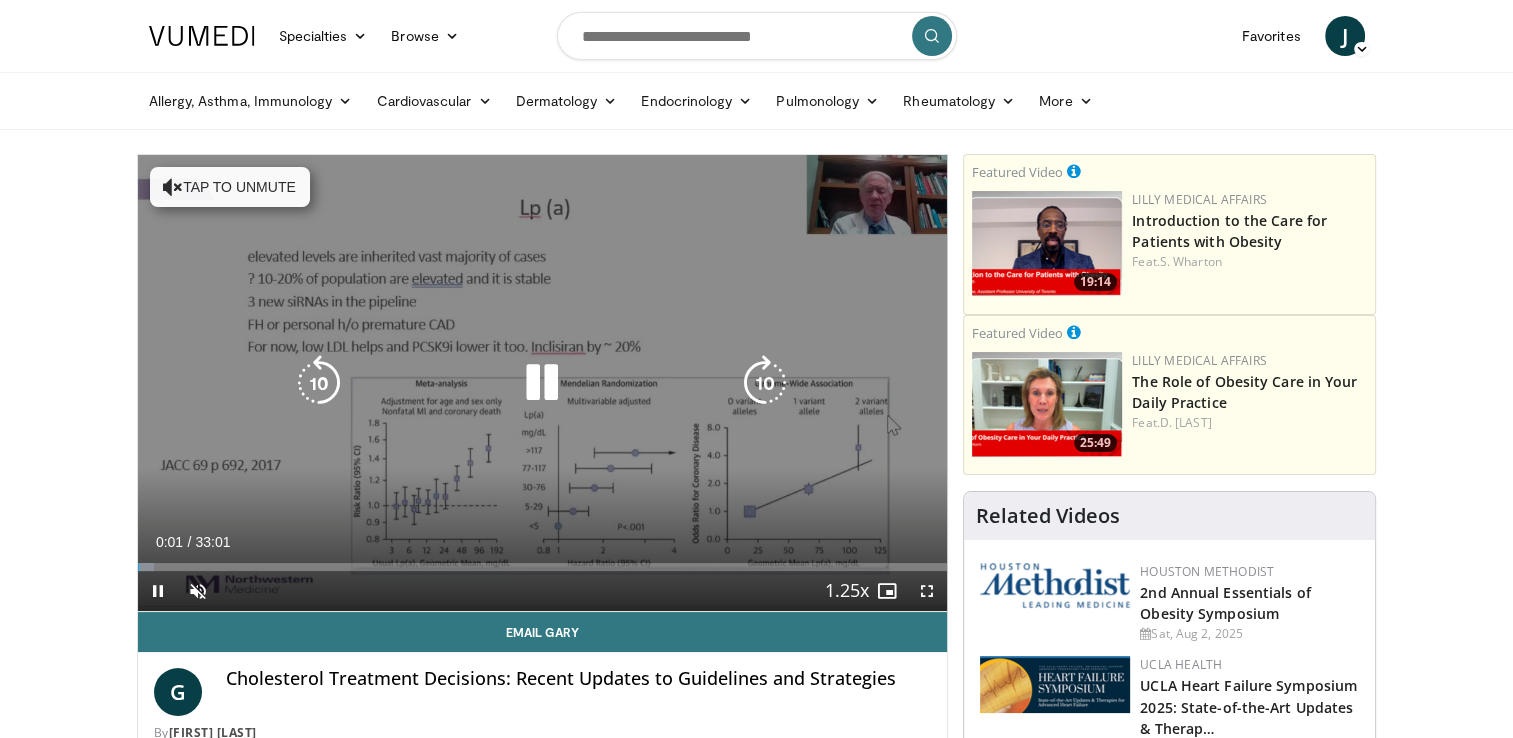 click on "Tap to unmute" at bounding box center (230, 187) 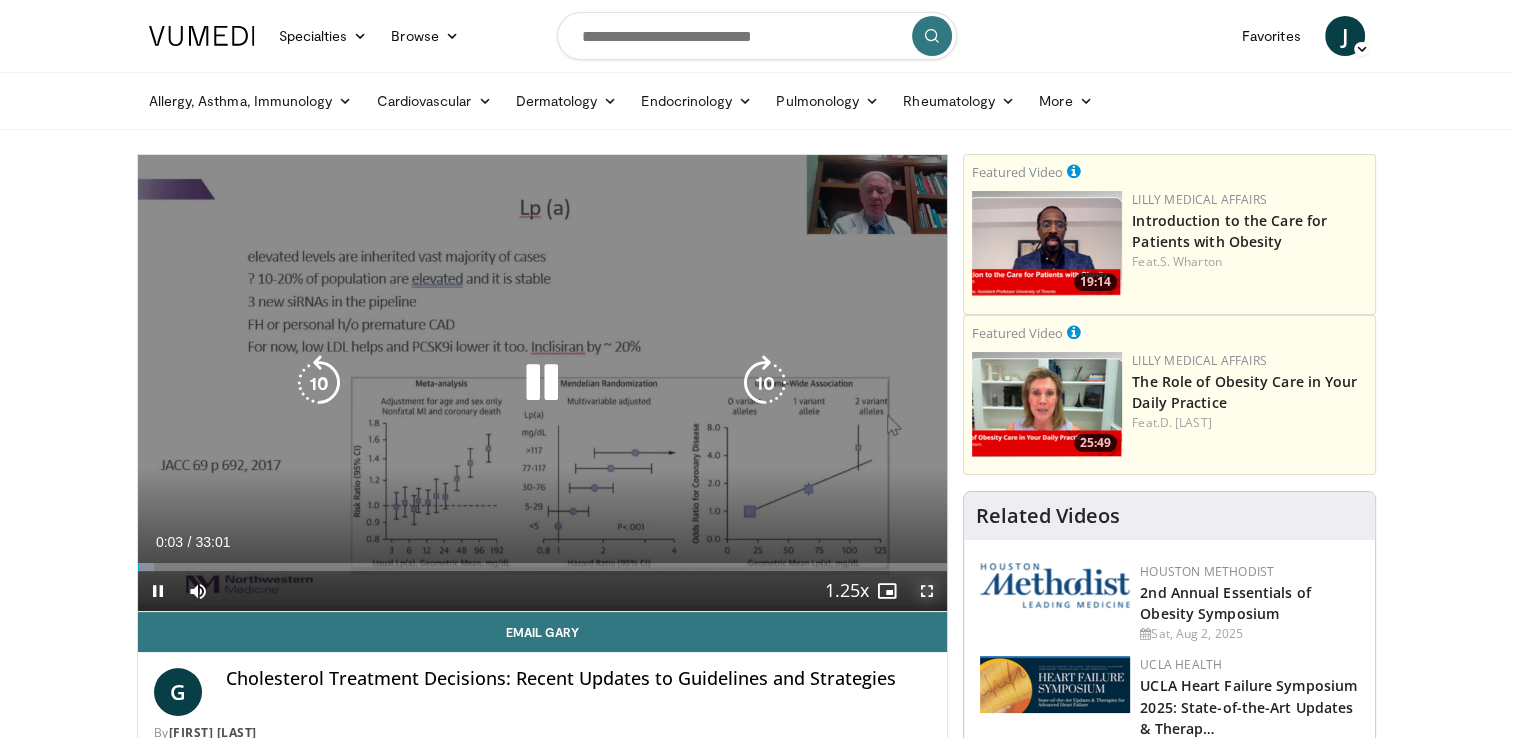 drag, startPoint x: 928, startPoint y: 587, endPoint x: 932, endPoint y: 661, distance: 74.10803 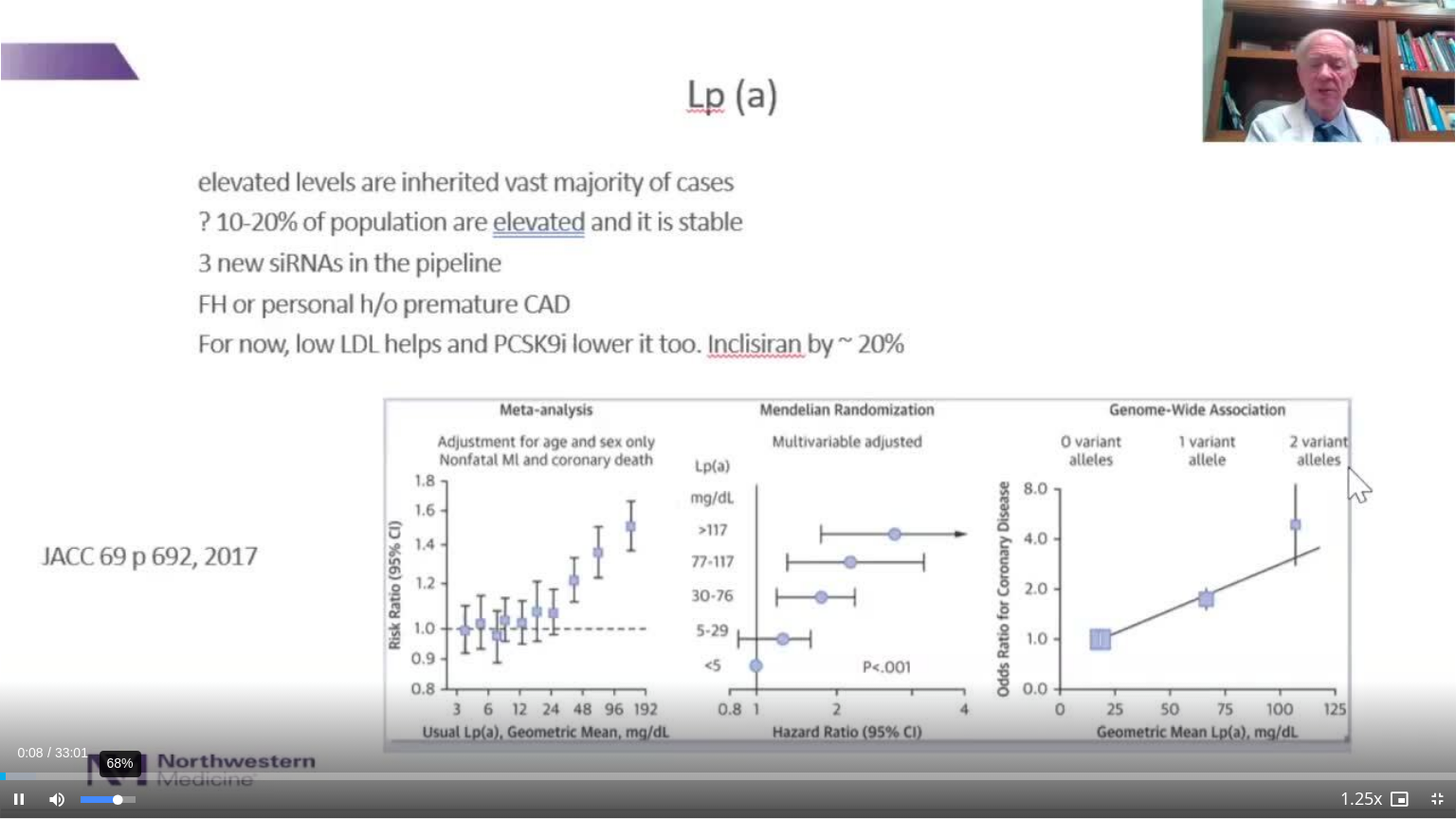 click on "68%" at bounding box center [107, 799] 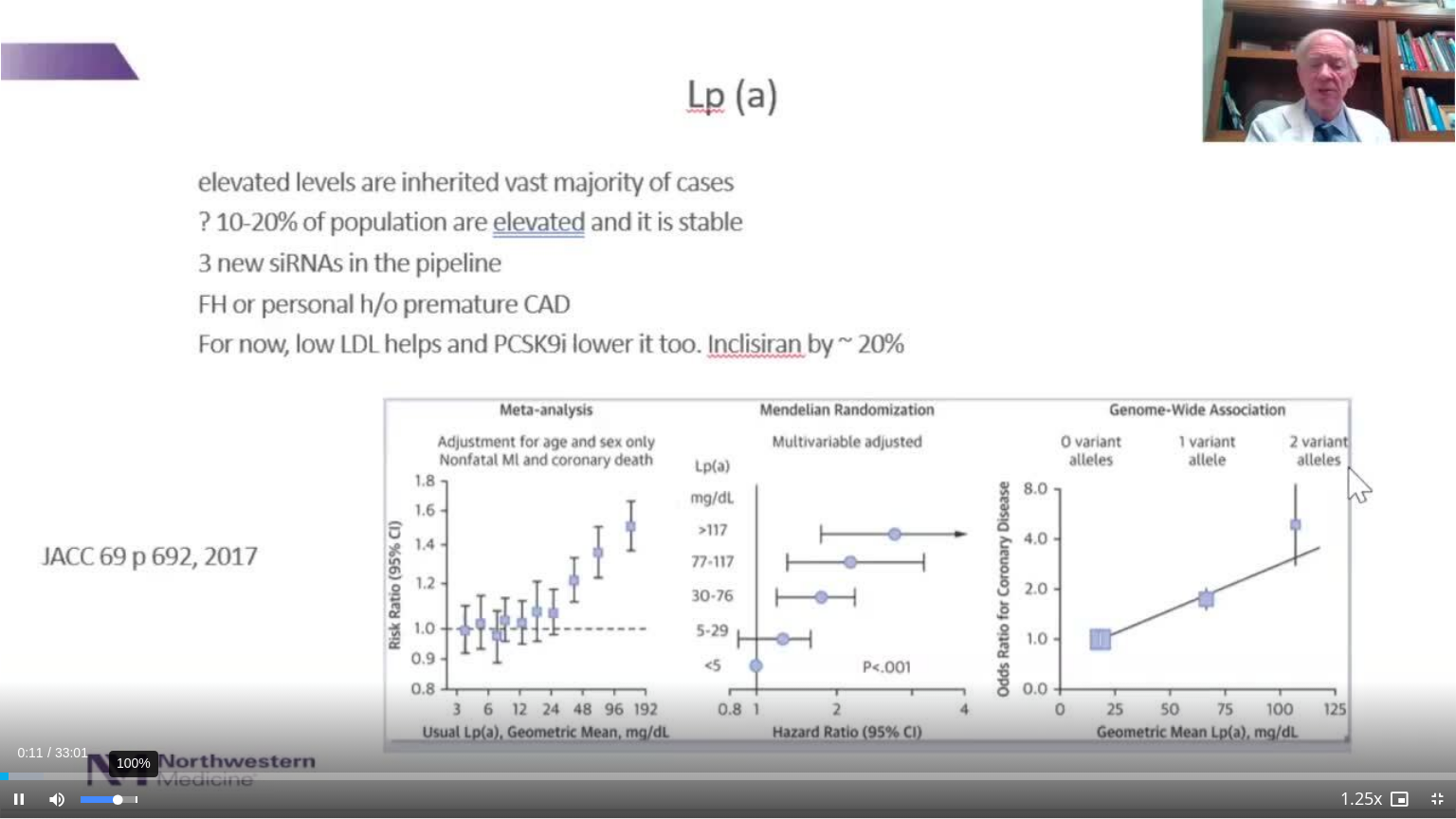 click on "100%" at bounding box center [108, 799] 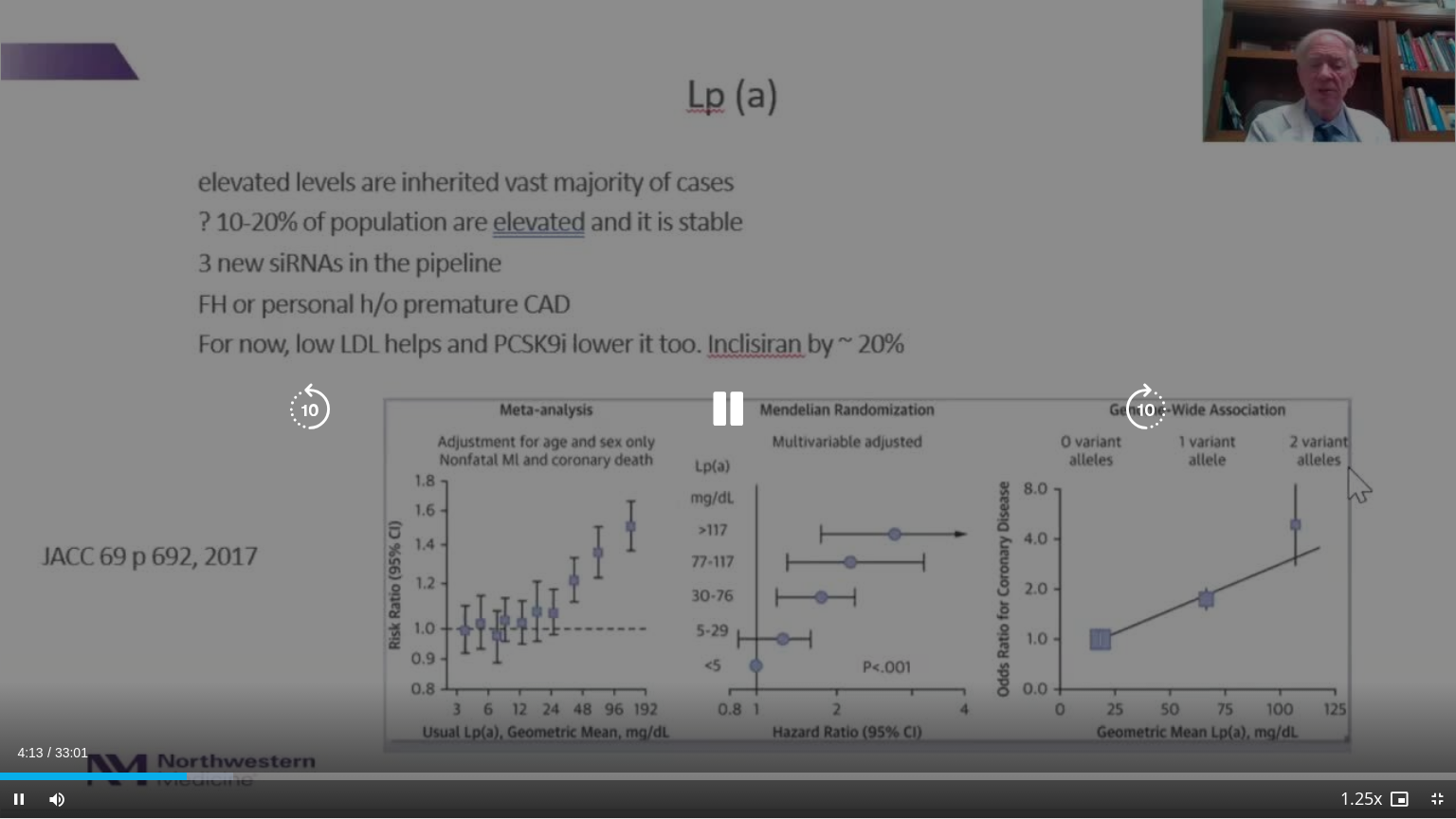 click at bounding box center (728, 410) 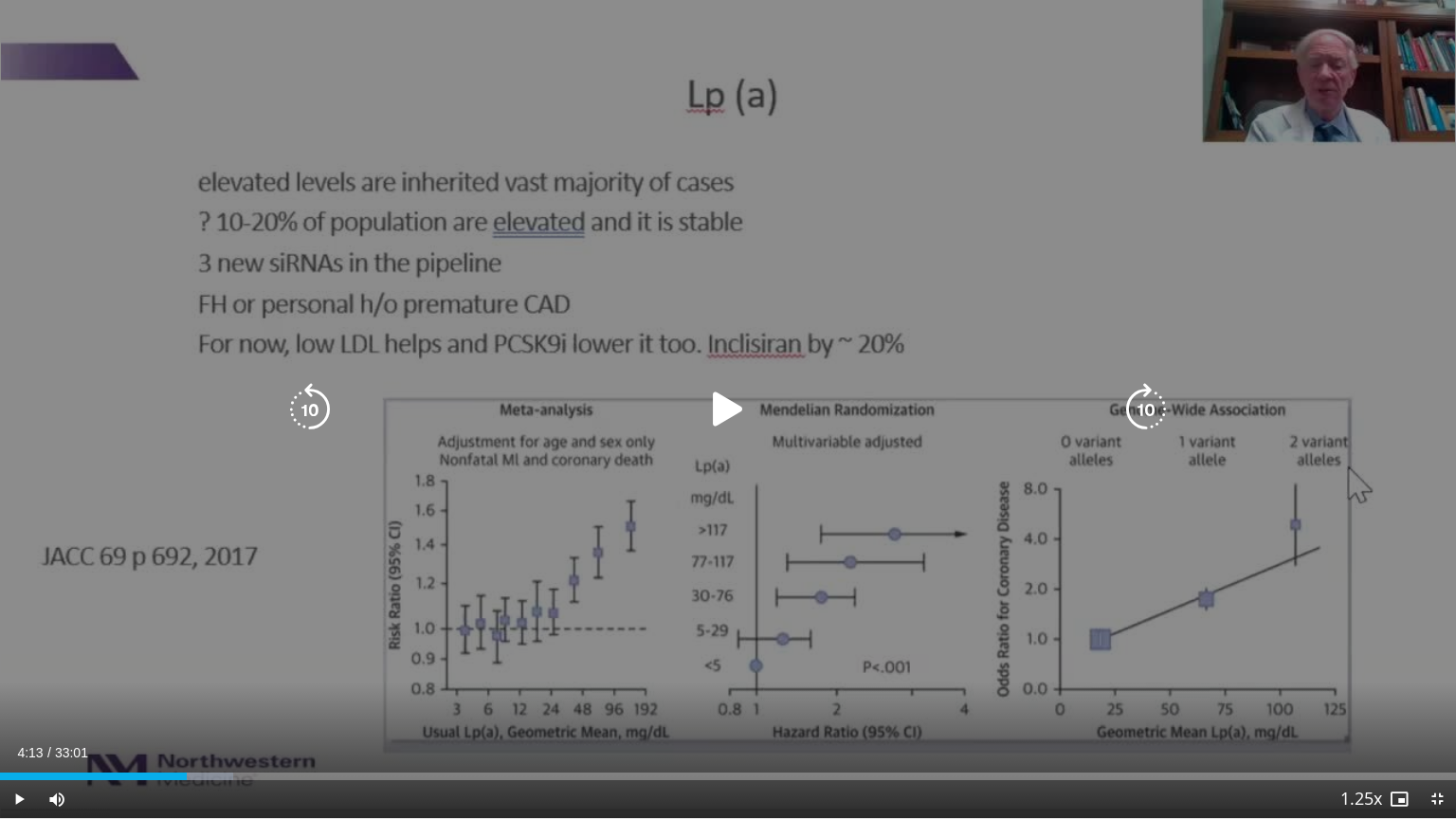 click at bounding box center [728, 410] 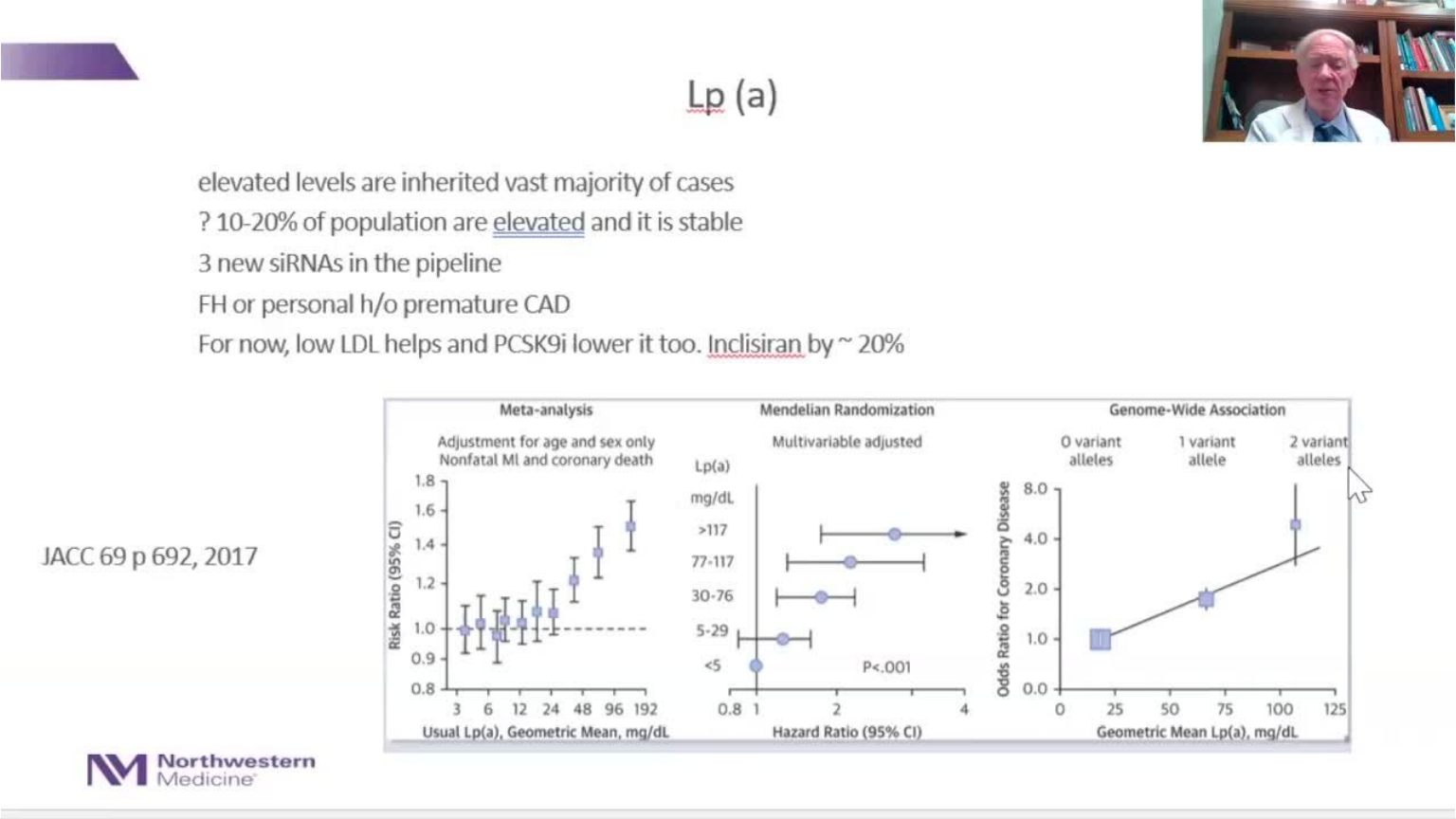type 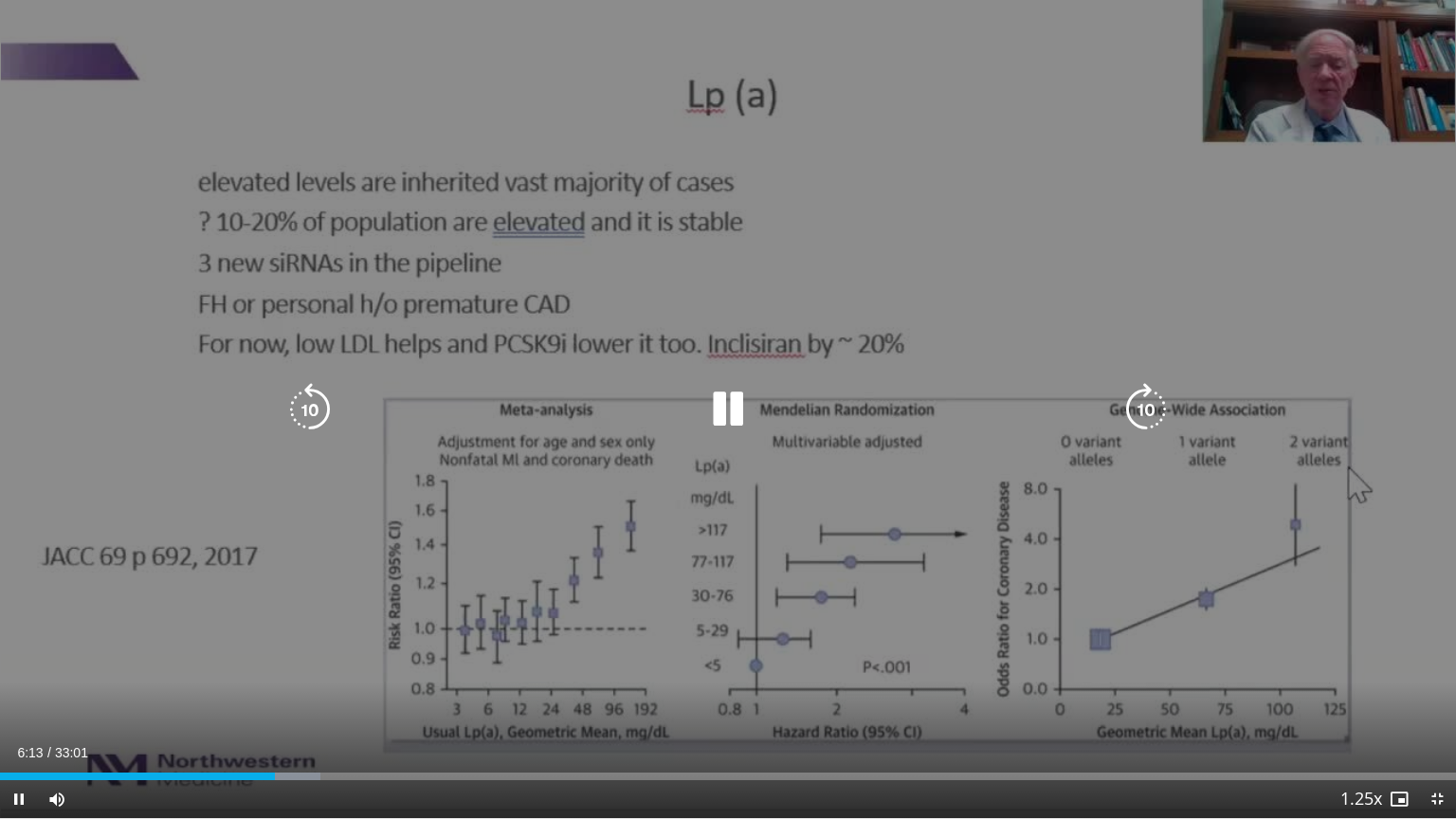 click at bounding box center [728, 410] 